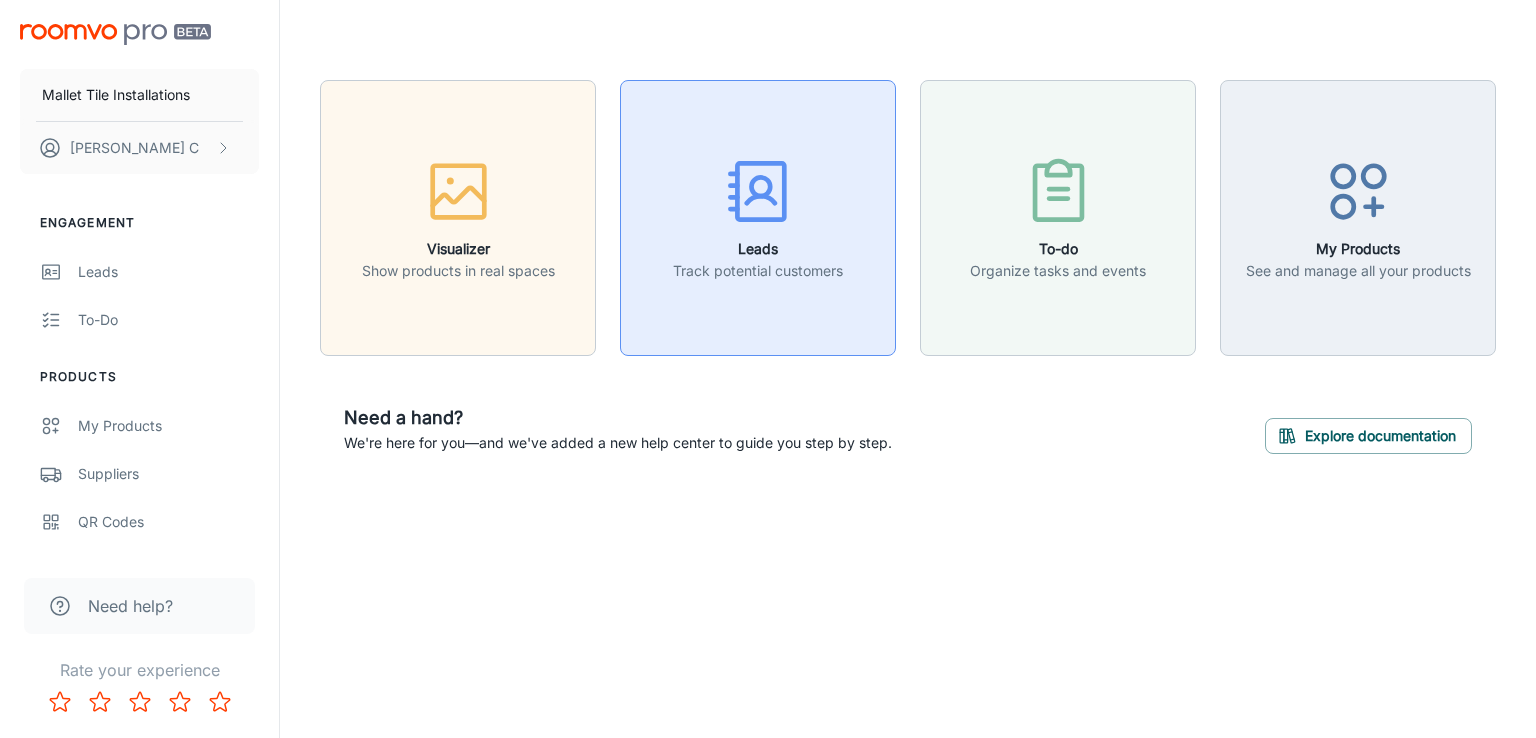 scroll, scrollTop: 0, scrollLeft: 0, axis: both 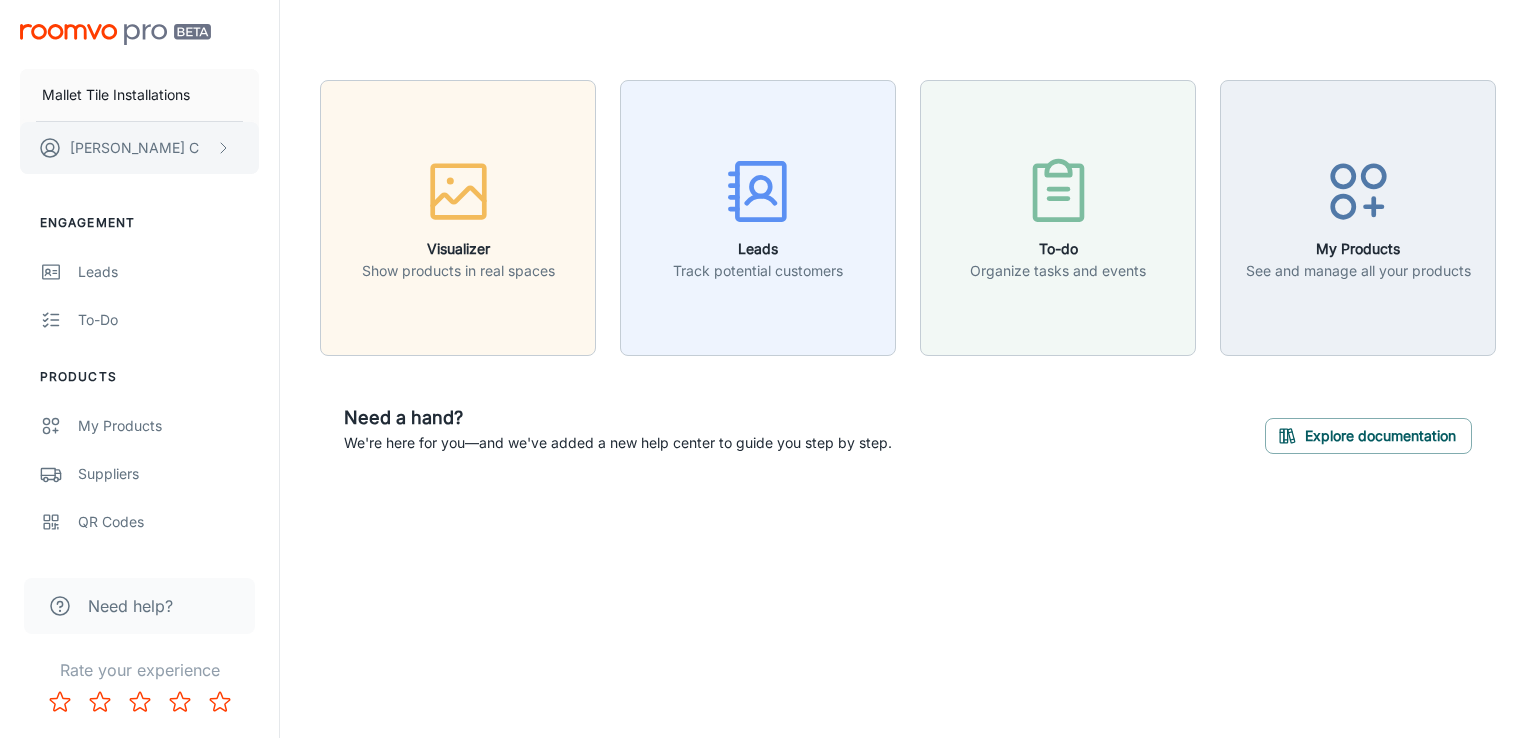 click on "[PERSON_NAME]" at bounding box center [139, 148] 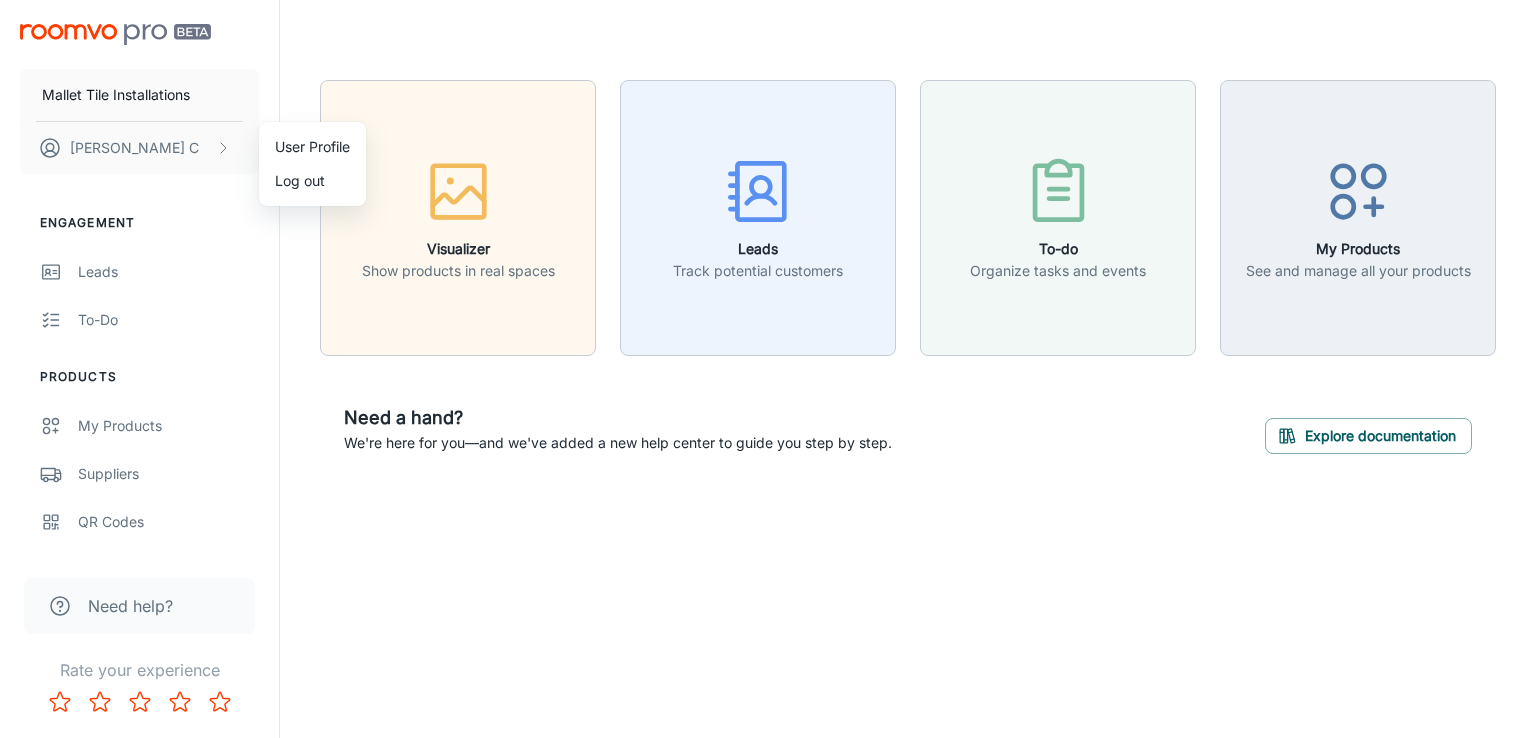 click at bounding box center [768, 369] 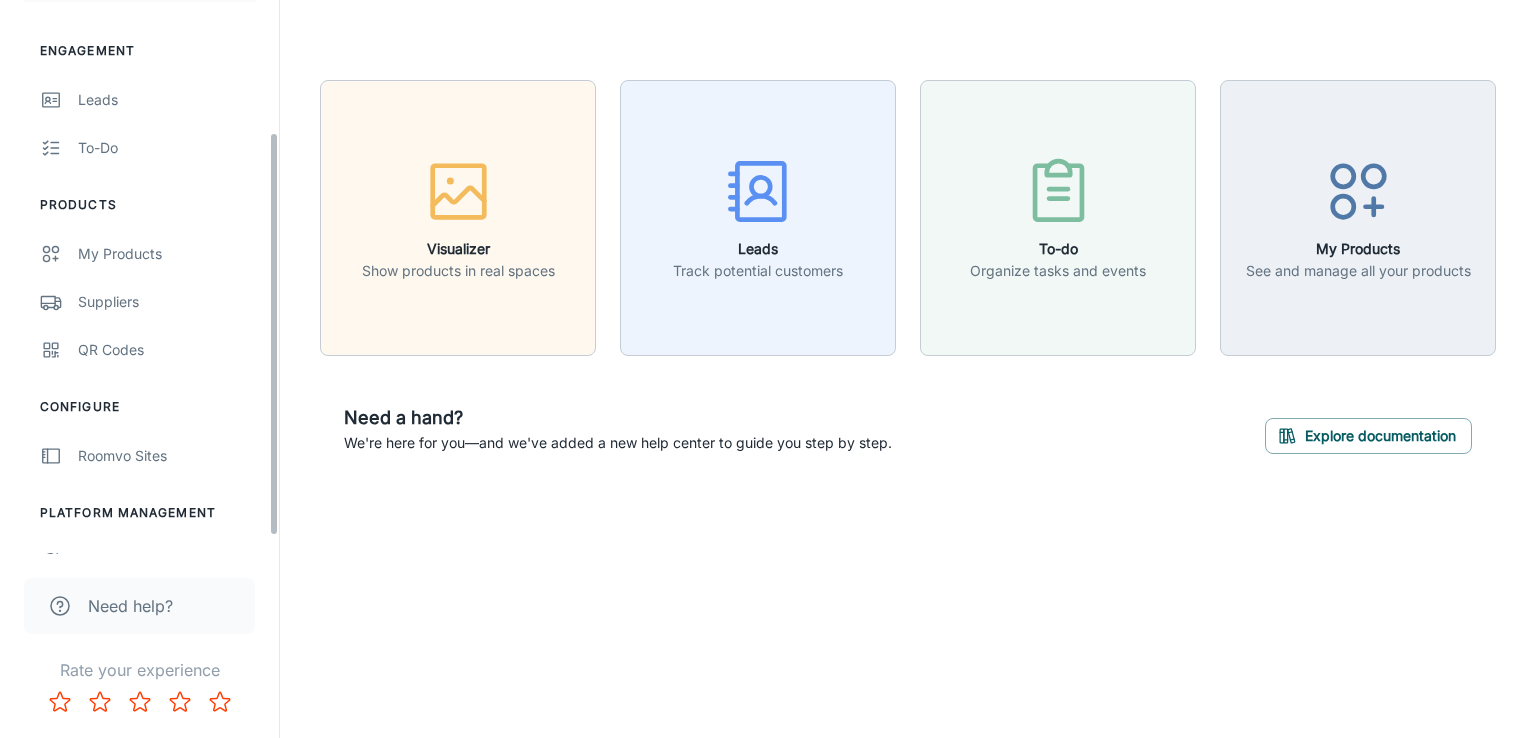 scroll, scrollTop: 204, scrollLeft: 0, axis: vertical 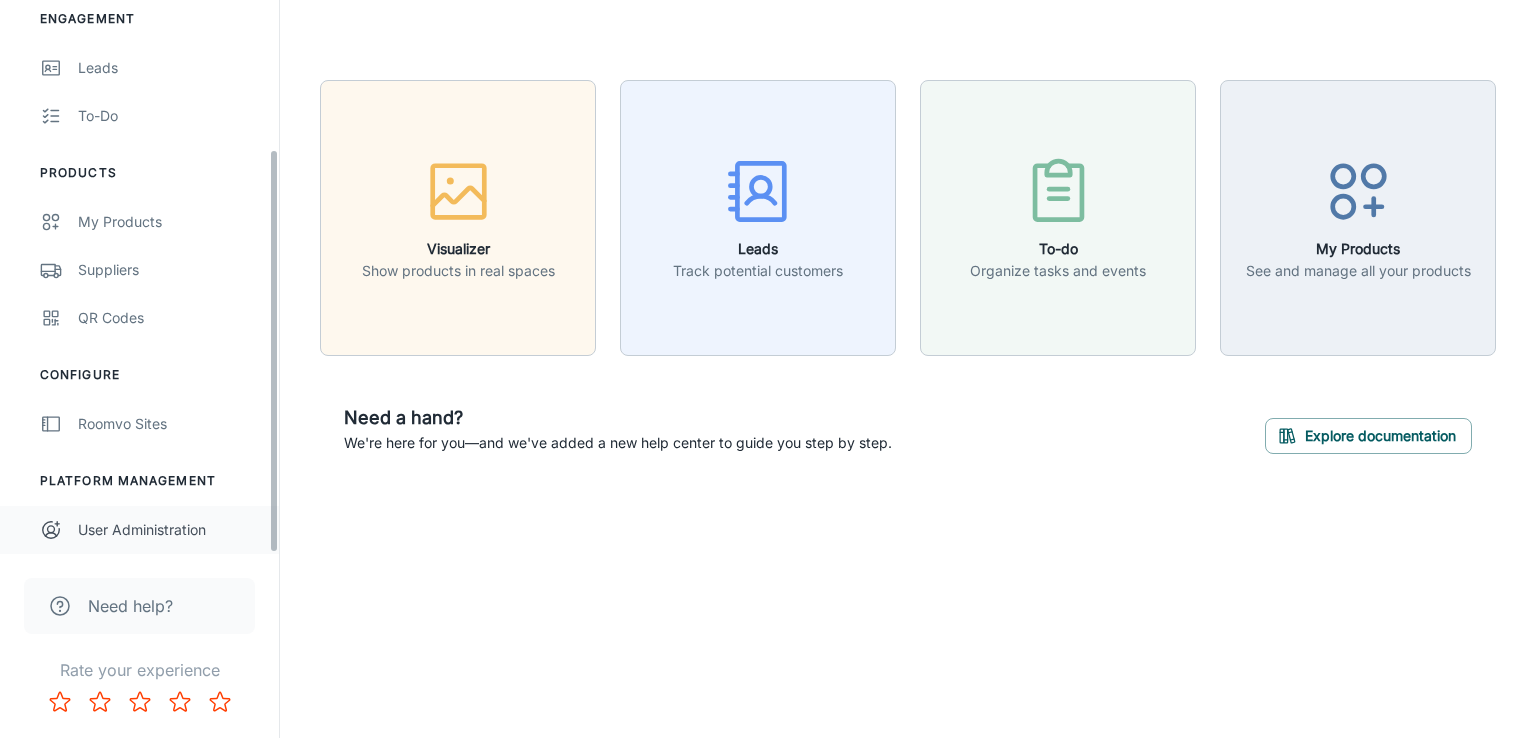drag, startPoint x: 273, startPoint y: 331, endPoint x: 250, endPoint y: 509, distance: 179.4798 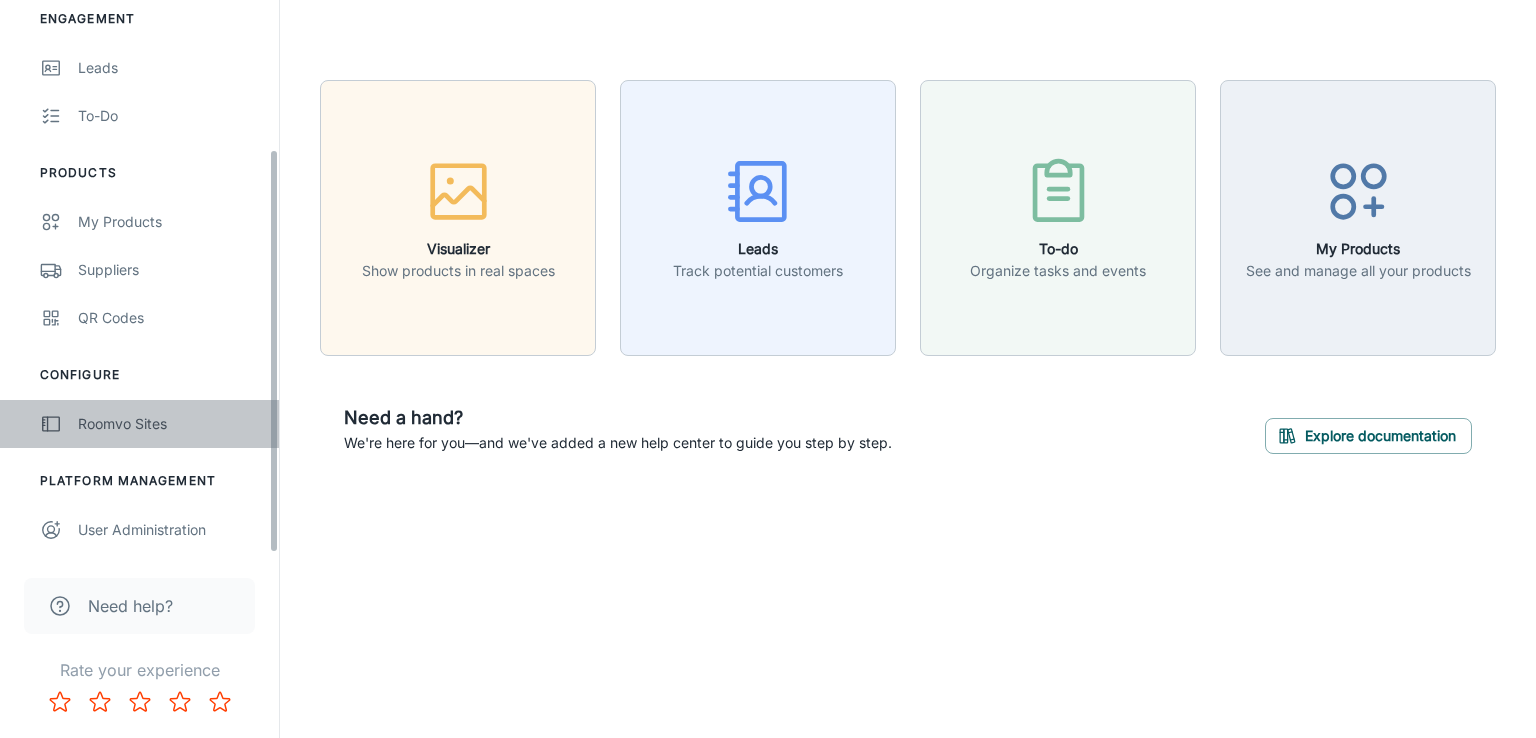click on "Roomvo Sites" at bounding box center [168, 424] 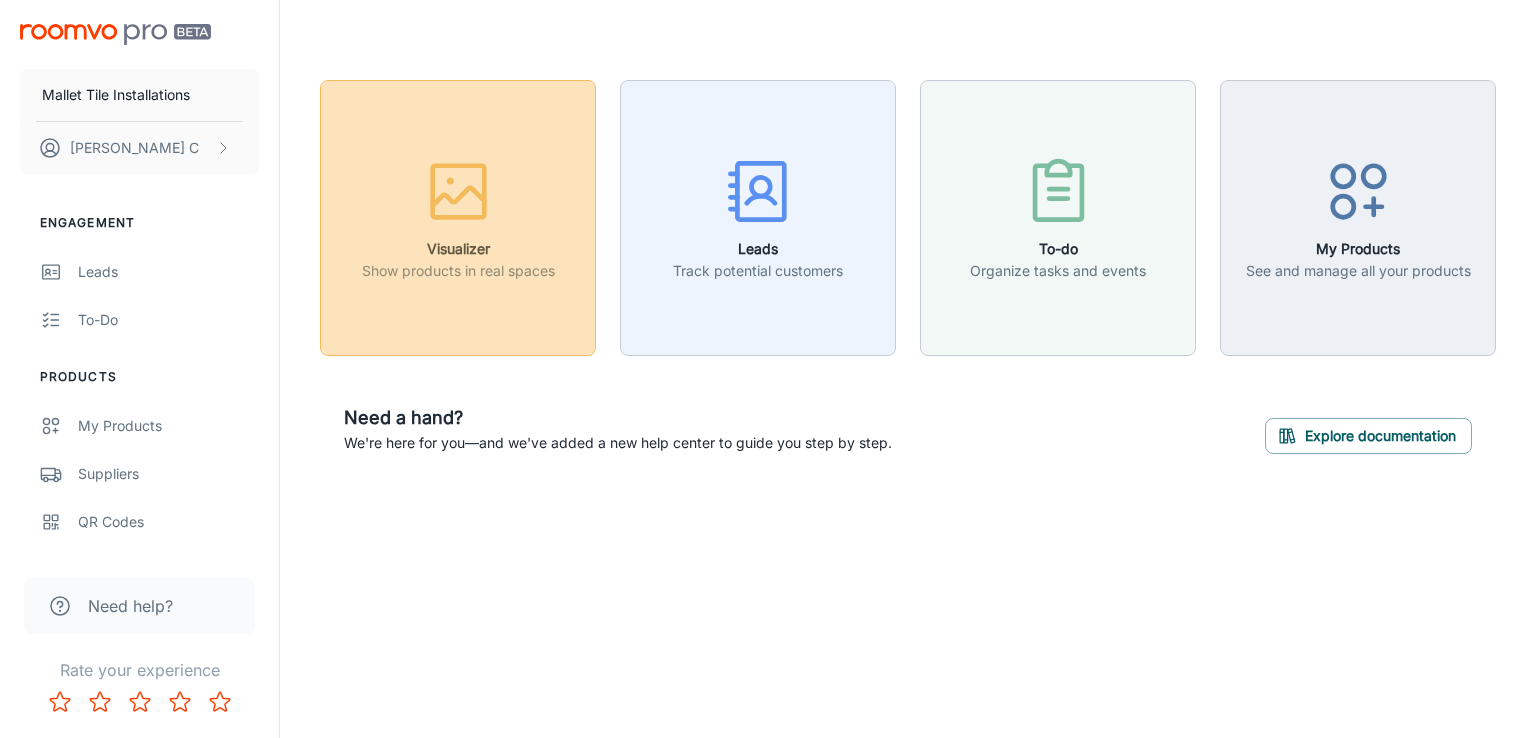 click on "Show products in real spaces" at bounding box center [458, 271] 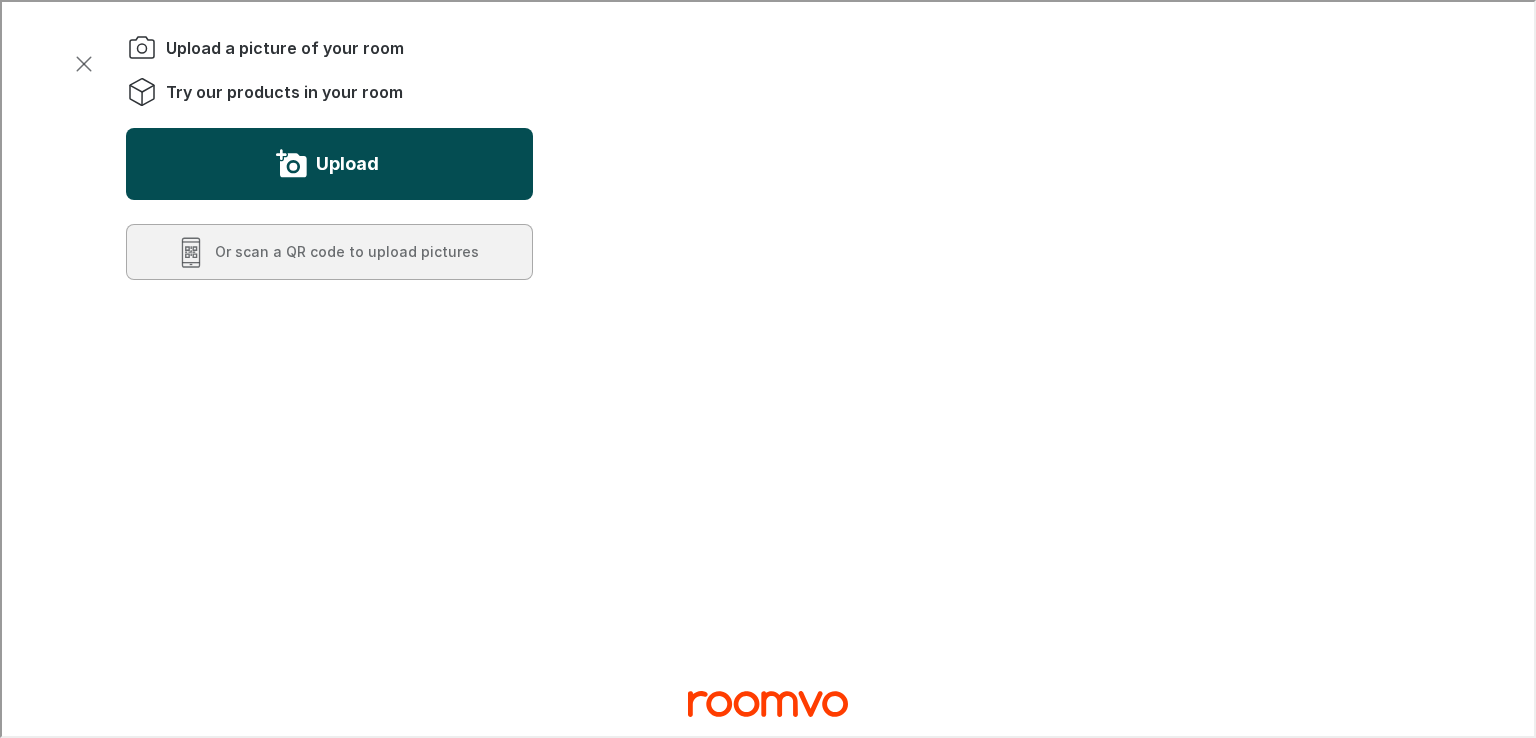 scroll, scrollTop: 0, scrollLeft: 0, axis: both 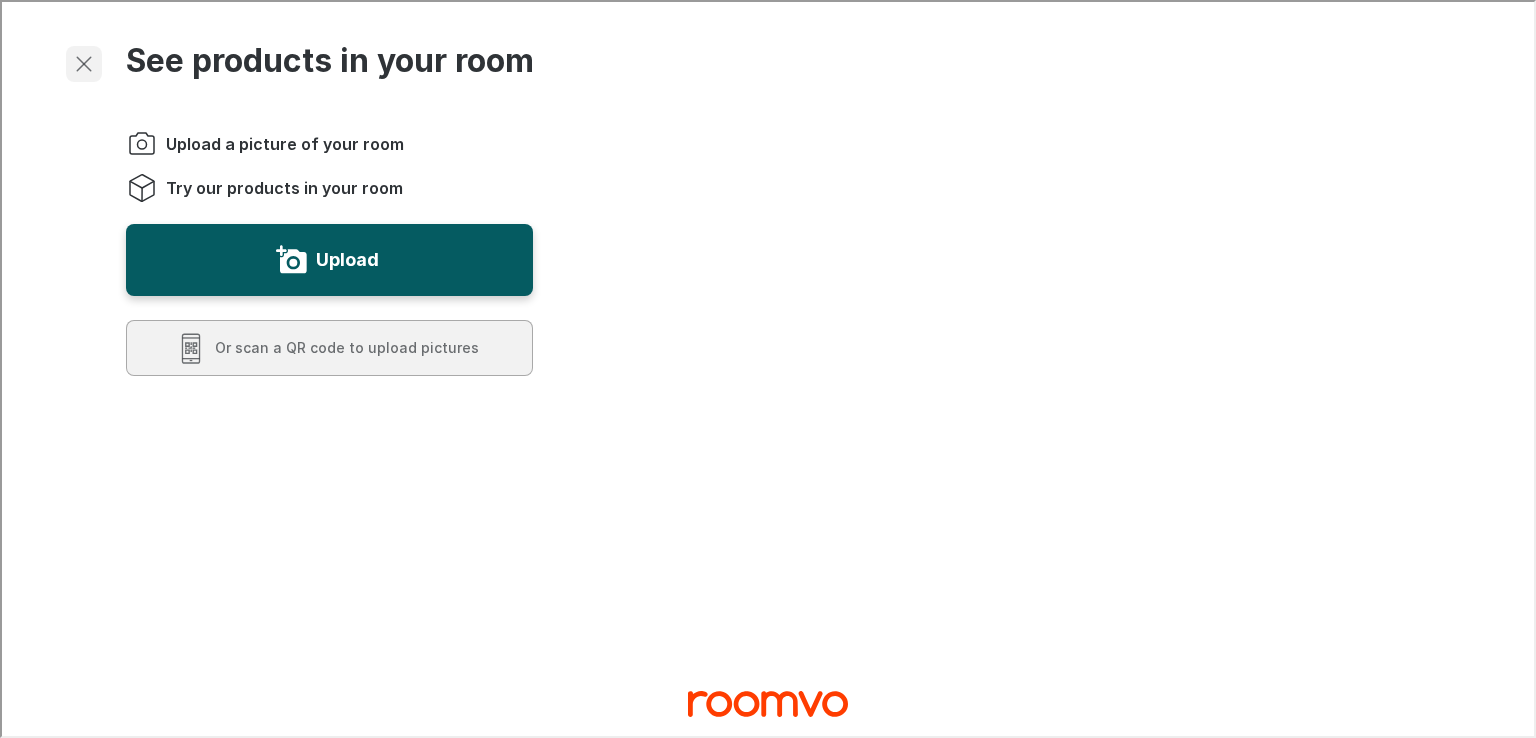 click 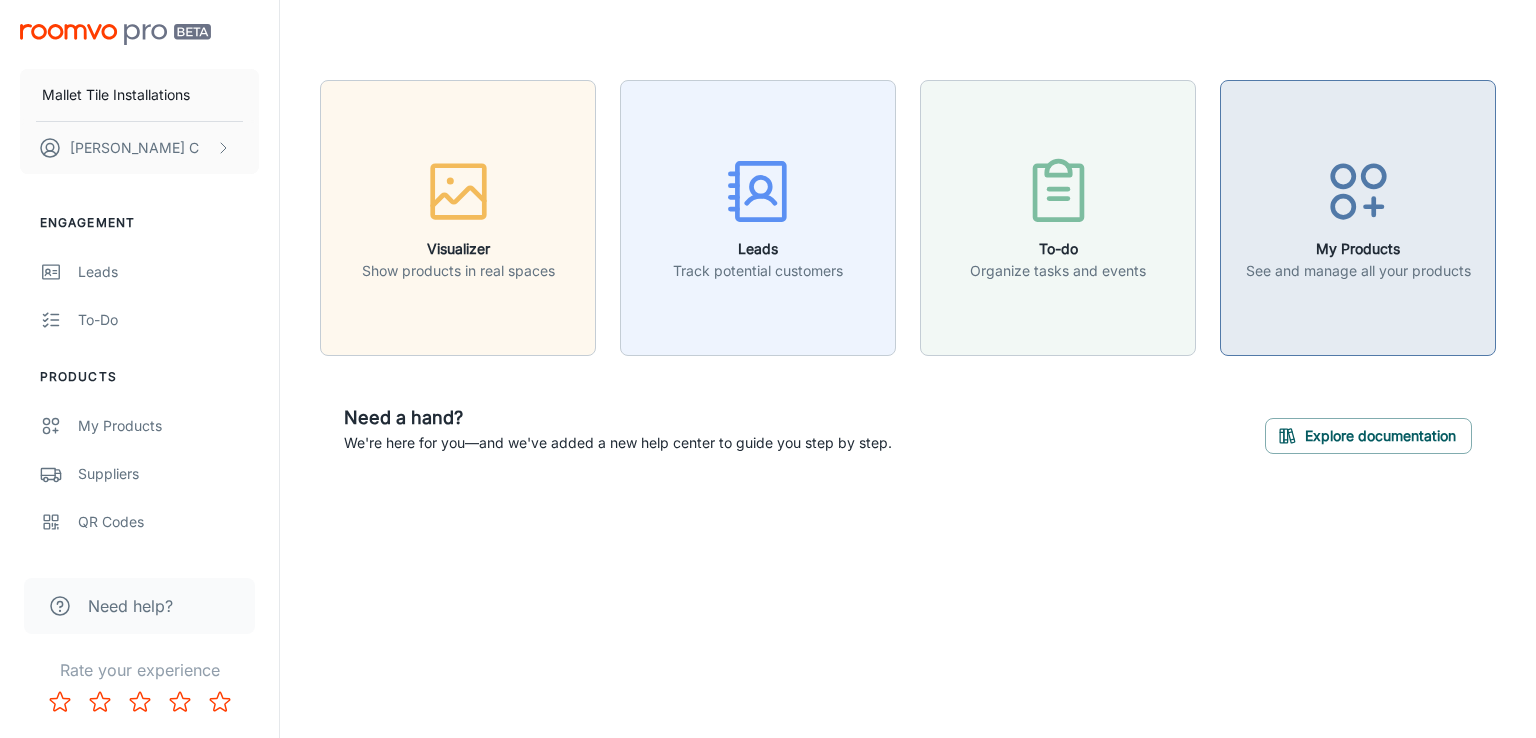click on "My Products" at bounding box center (1358, 249) 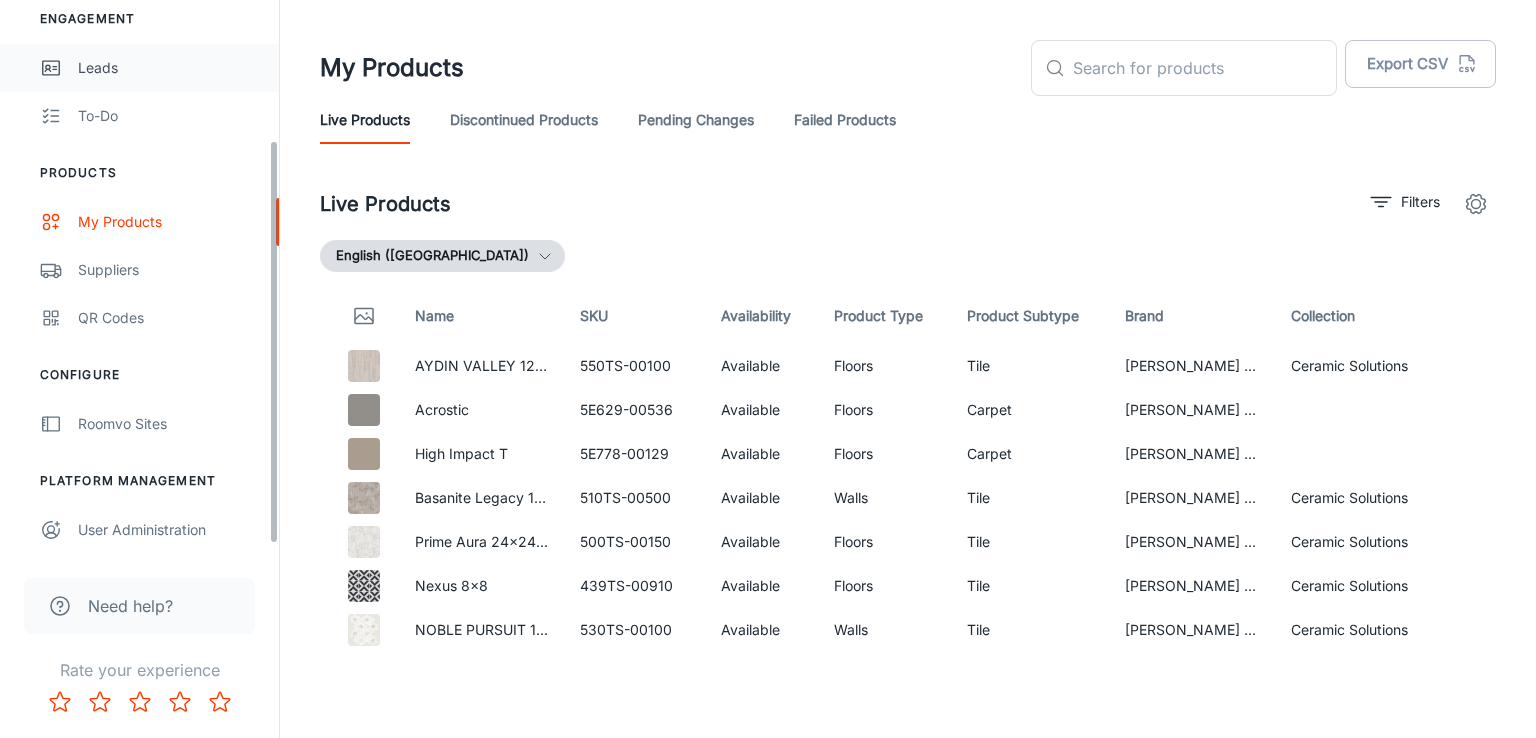 scroll, scrollTop: 0, scrollLeft: 0, axis: both 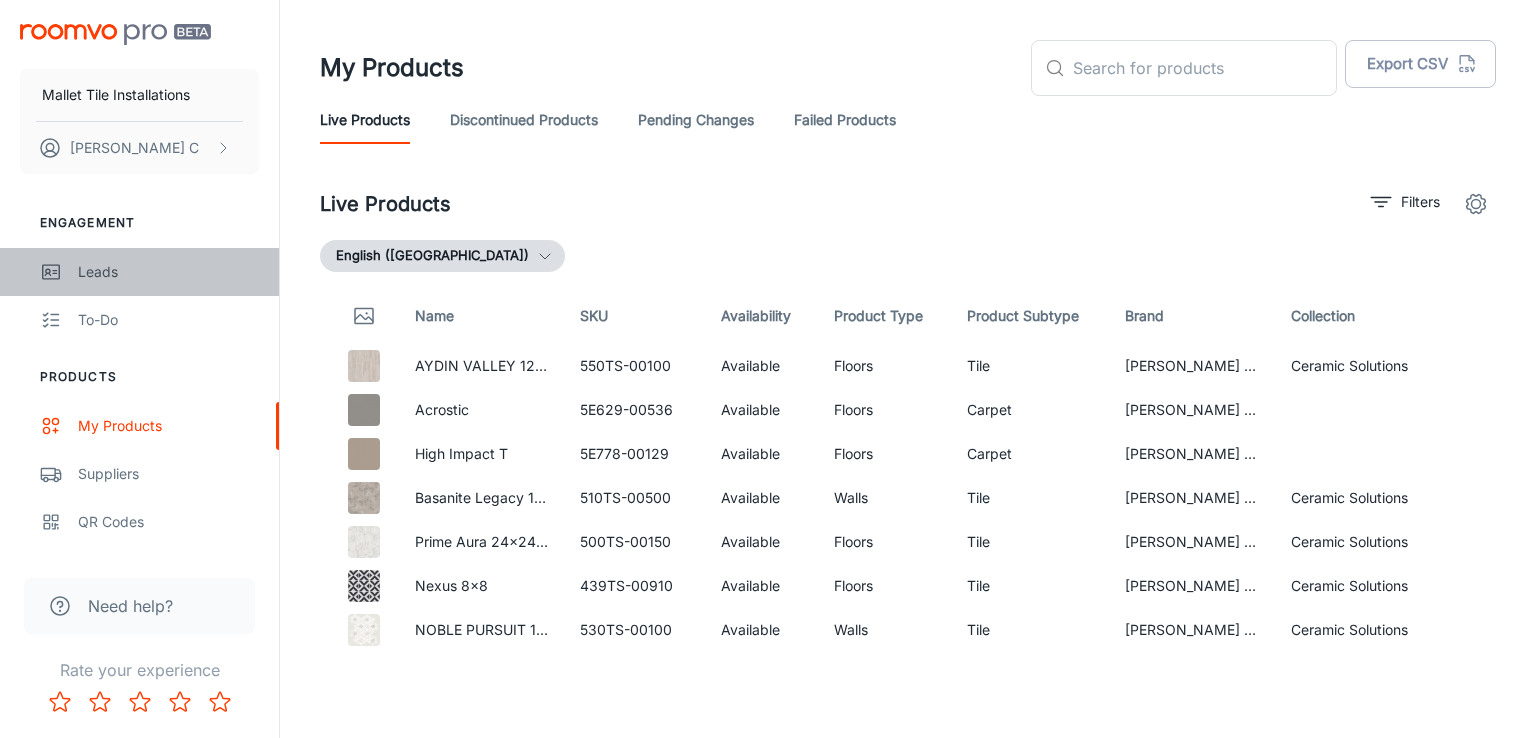 click on "Leads" at bounding box center (168, 272) 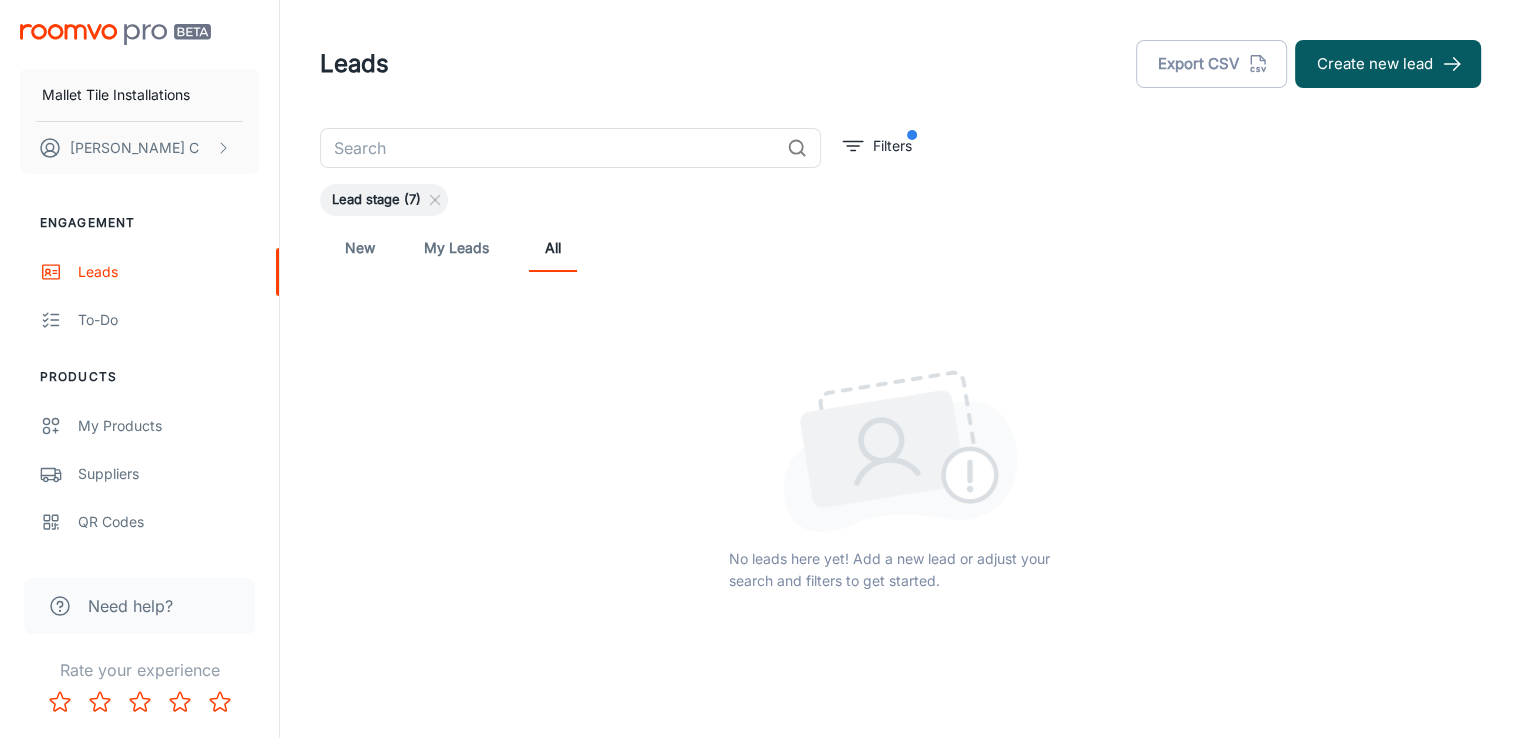click on "My Leads" at bounding box center [456, 248] 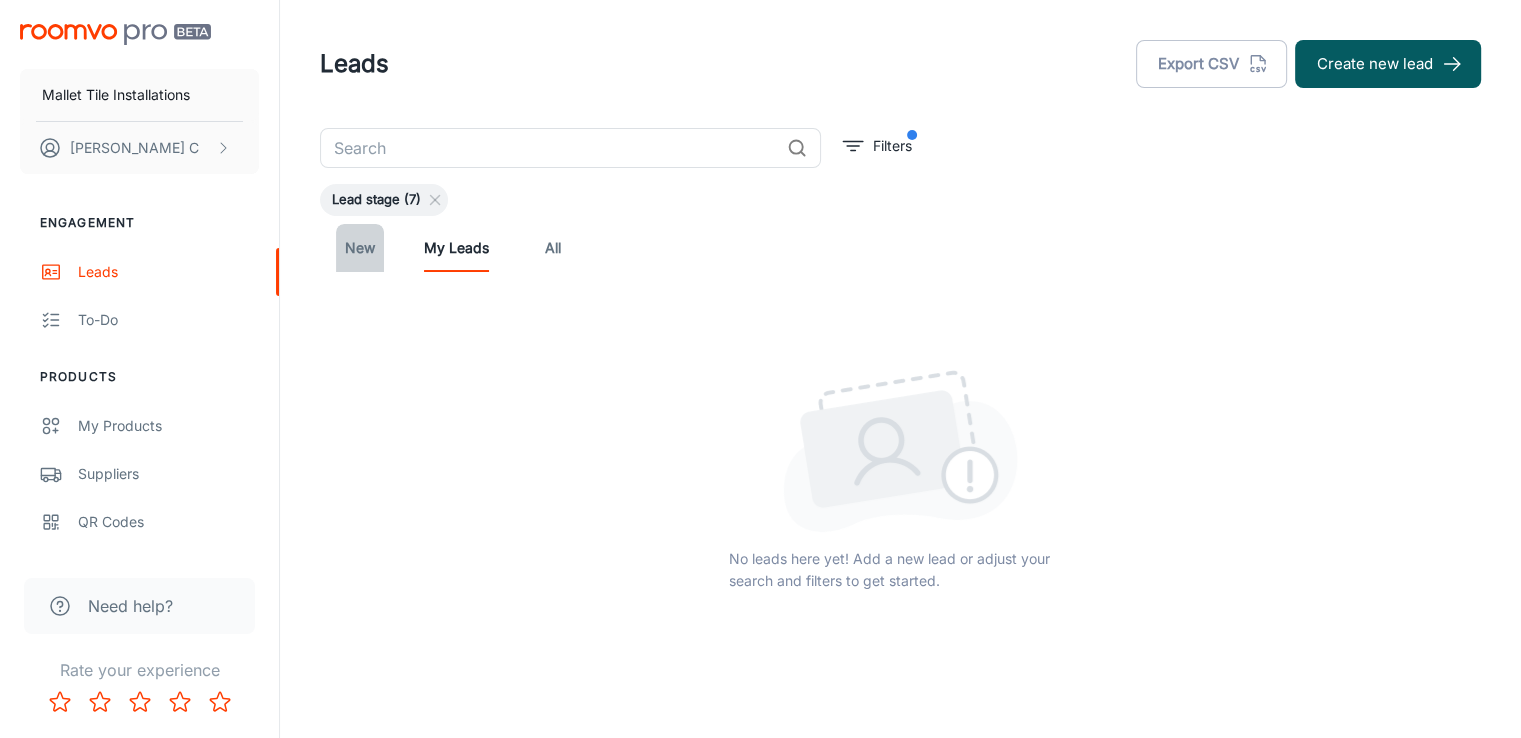 click on "New" at bounding box center [360, 248] 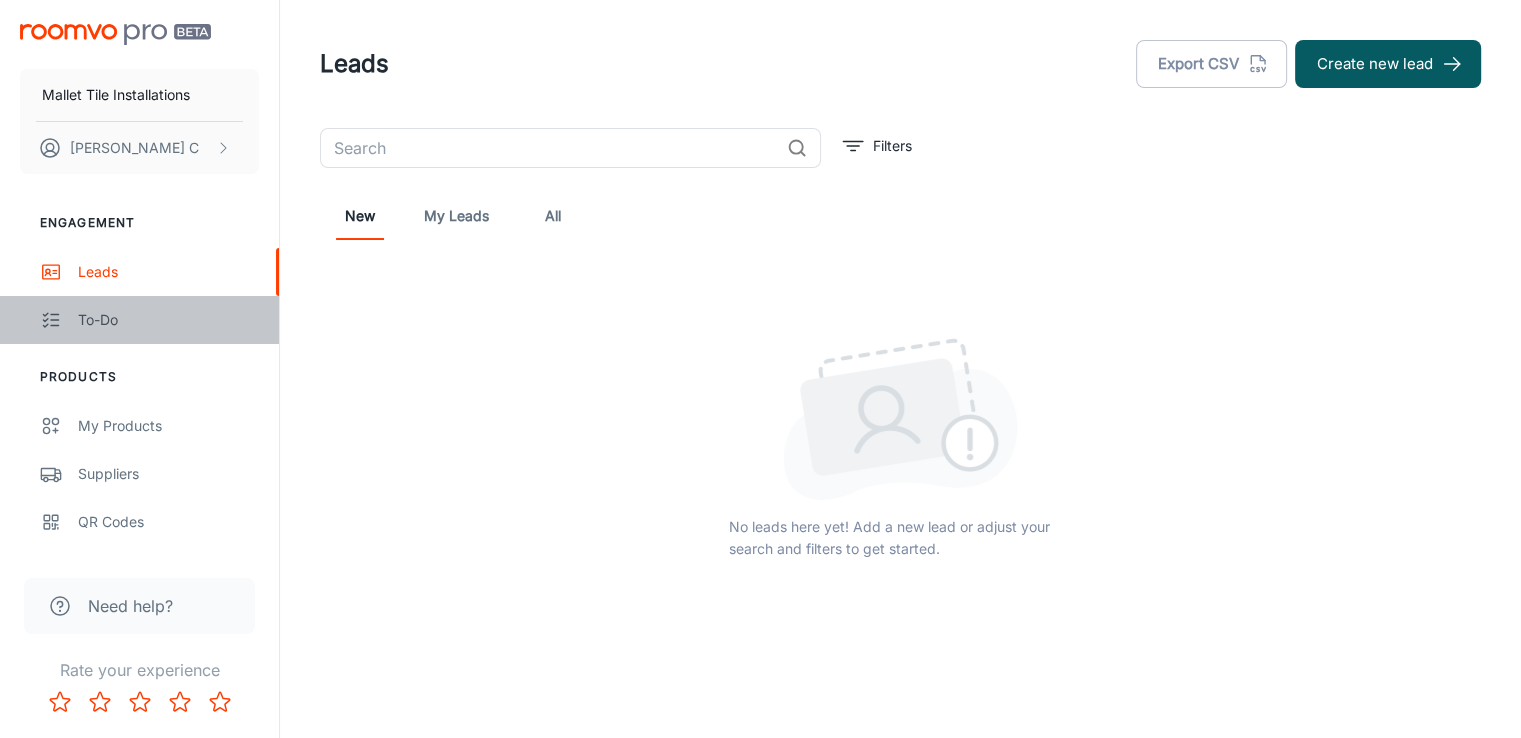click on "To-do" at bounding box center [168, 320] 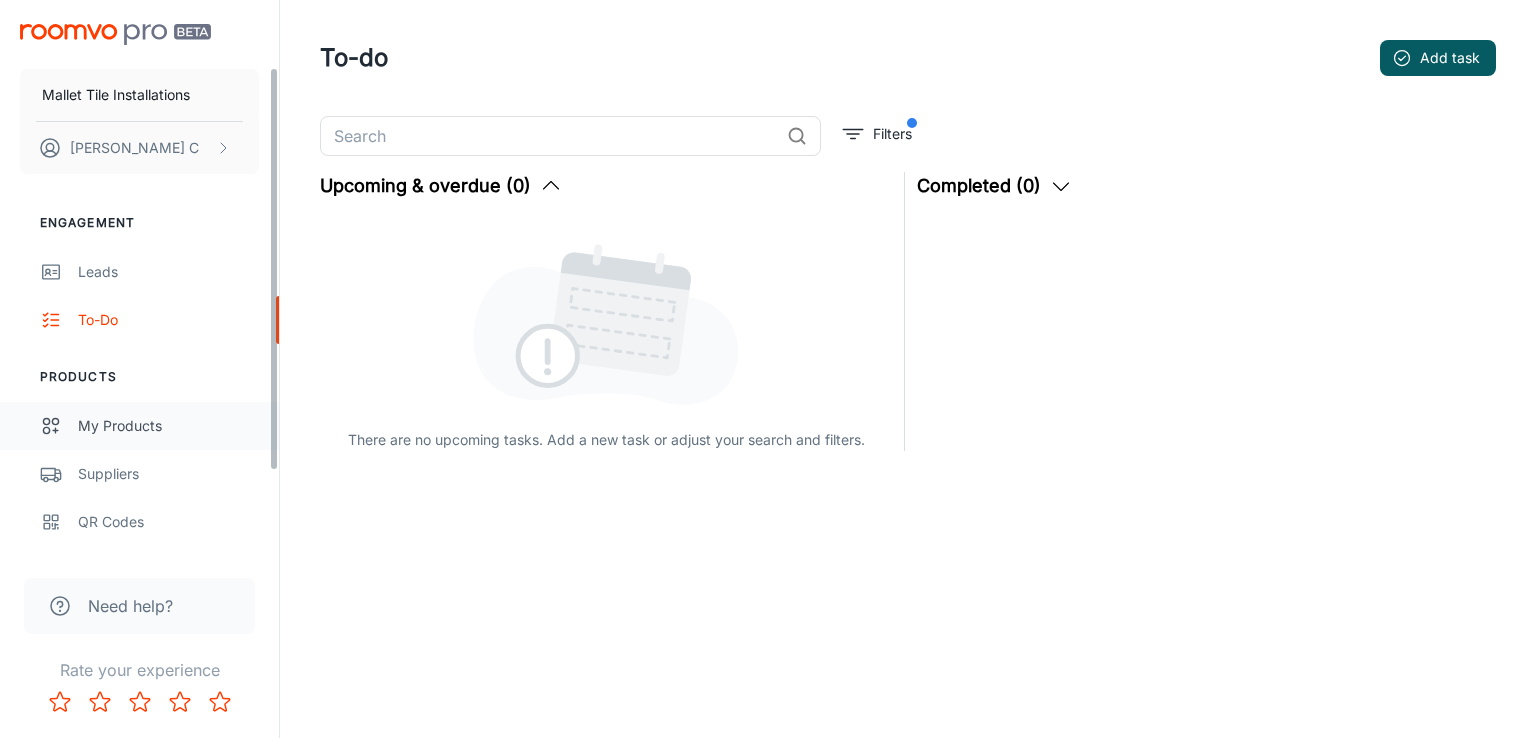 scroll, scrollTop: 204, scrollLeft: 0, axis: vertical 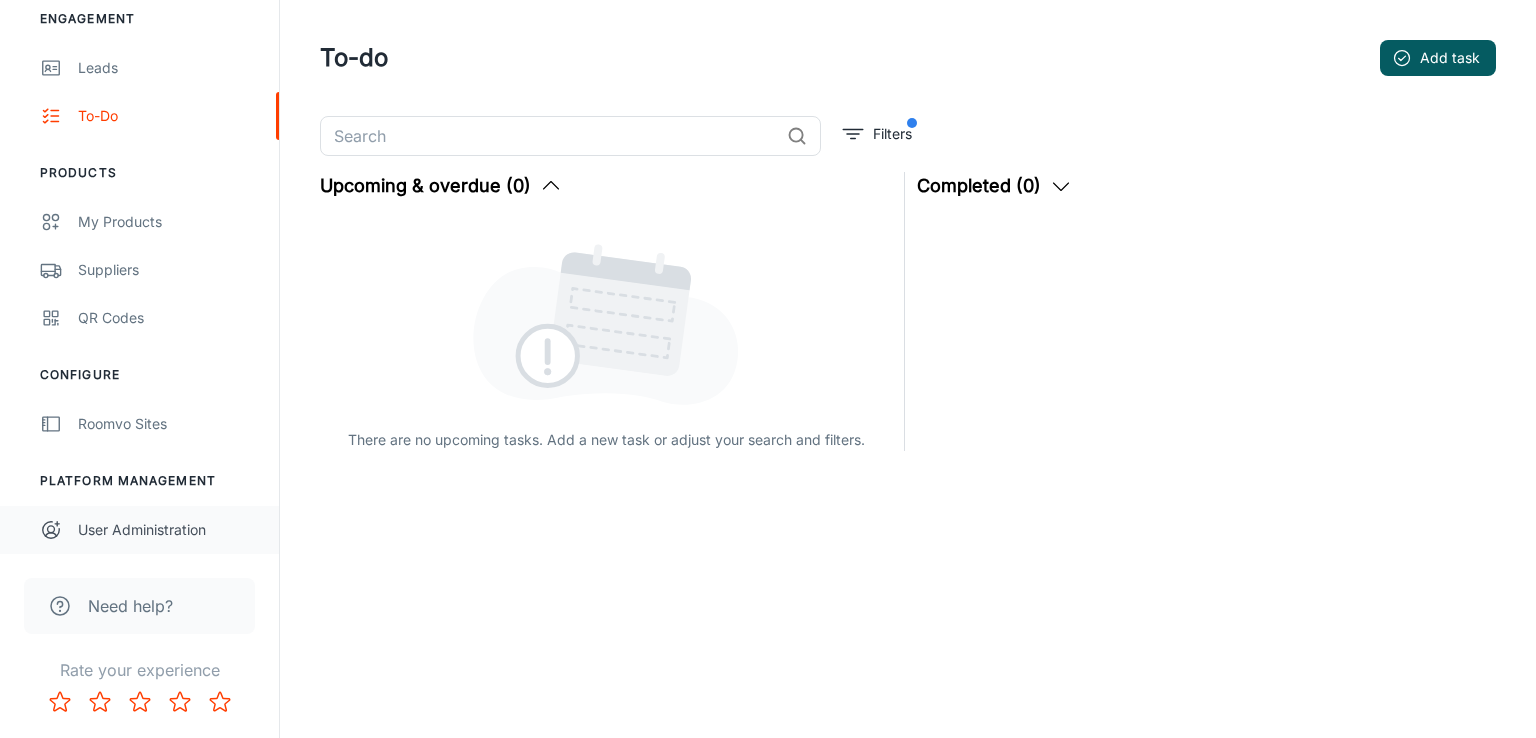 click on "User Administration" at bounding box center (168, 530) 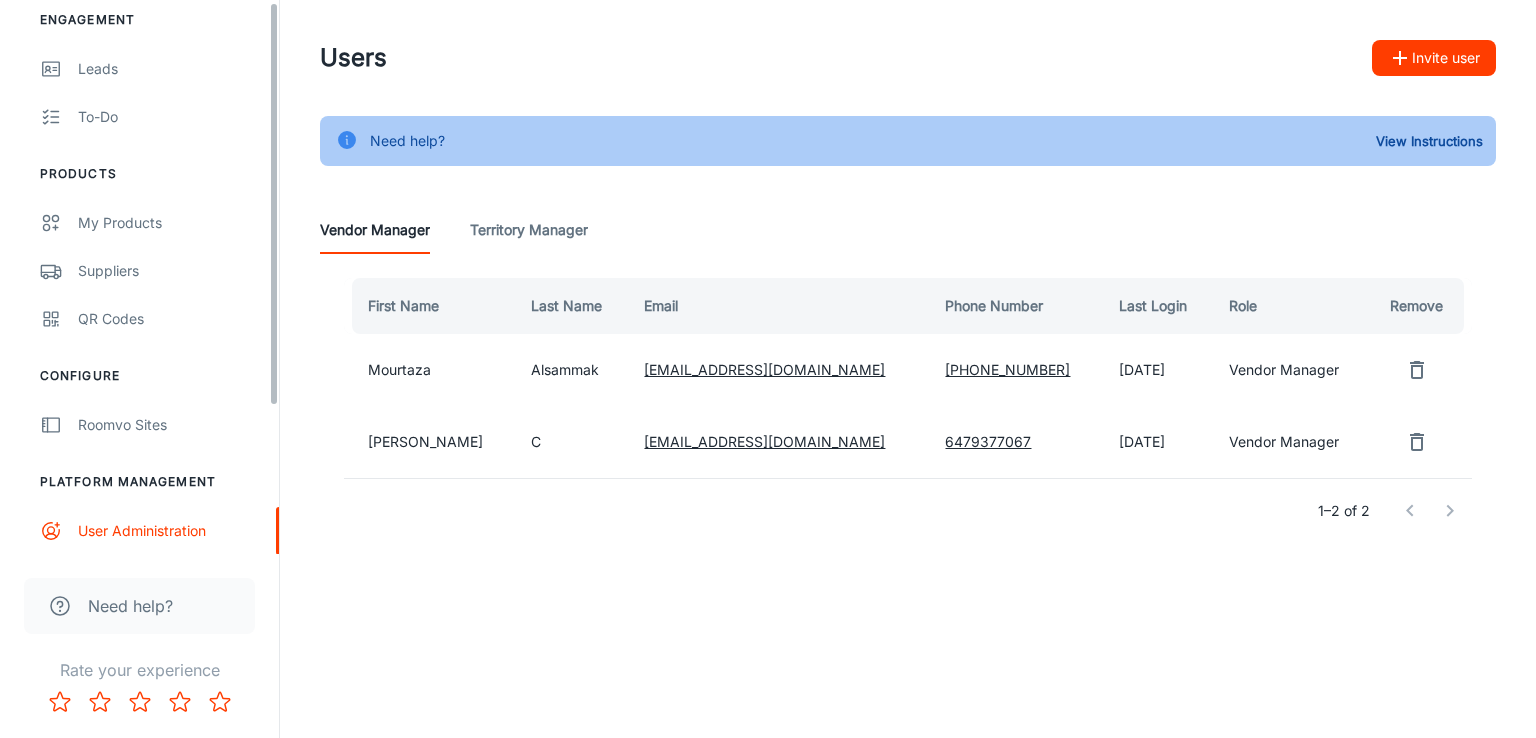scroll, scrollTop: 204, scrollLeft: 0, axis: vertical 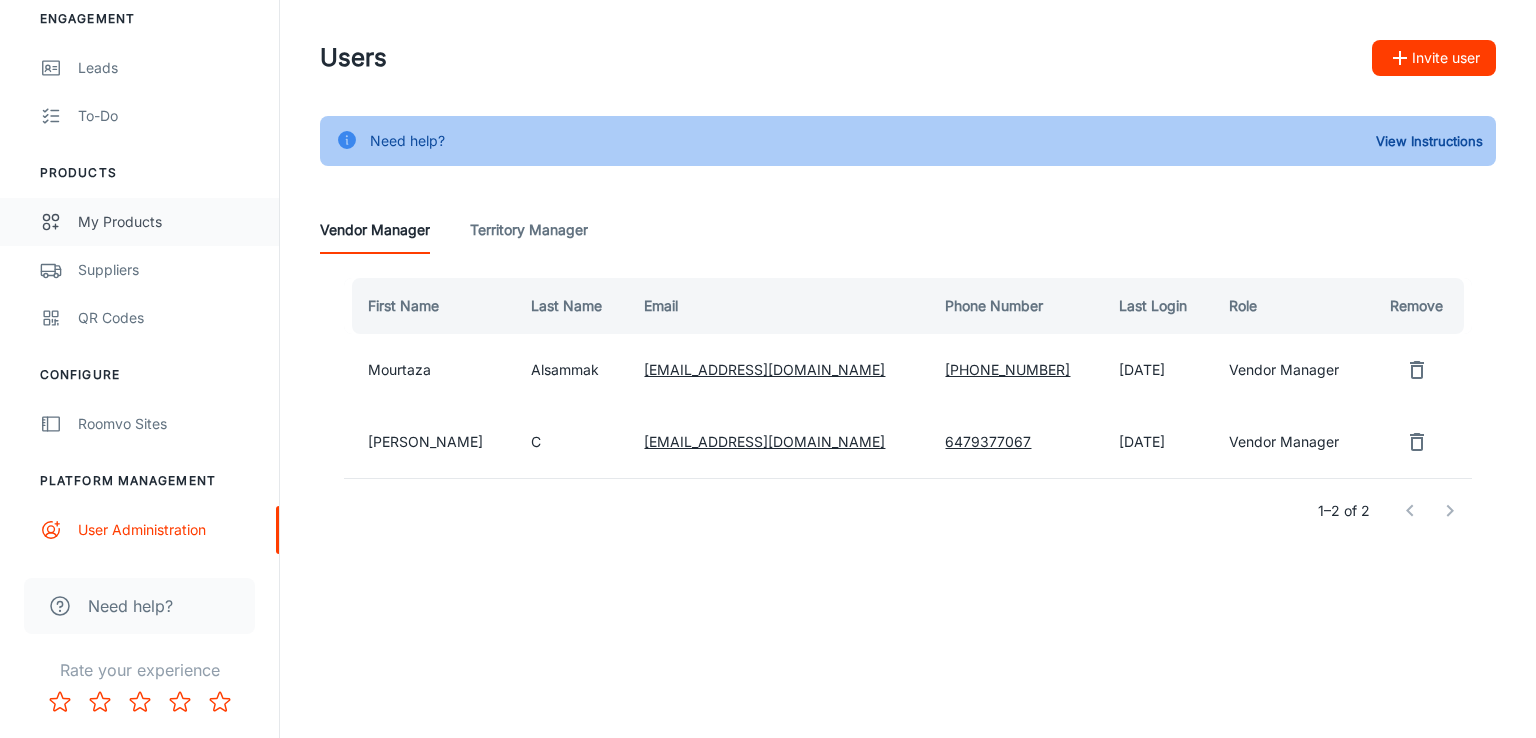 click on "My Products" at bounding box center [168, 222] 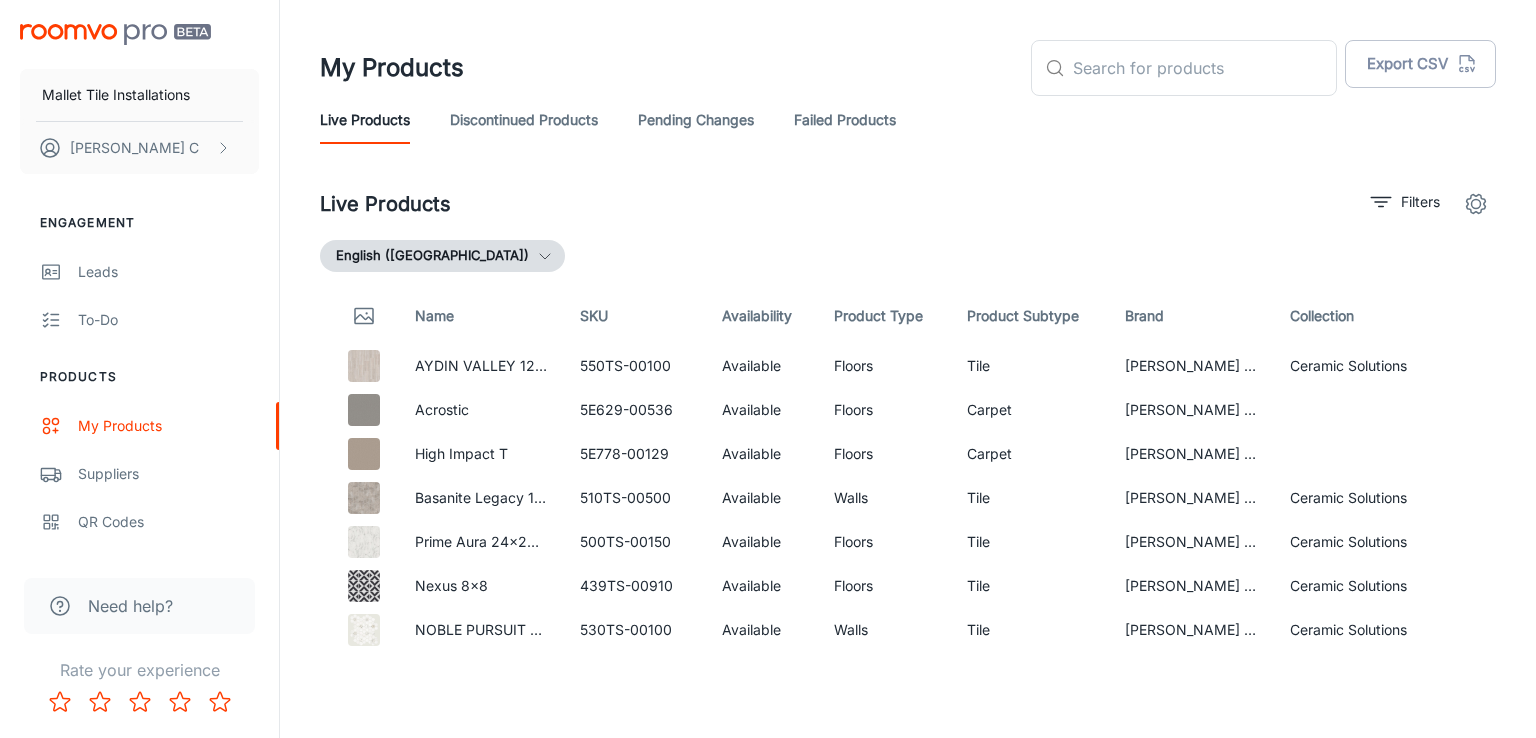 click on "Discontinued Products" at bounding box center [524, 120] 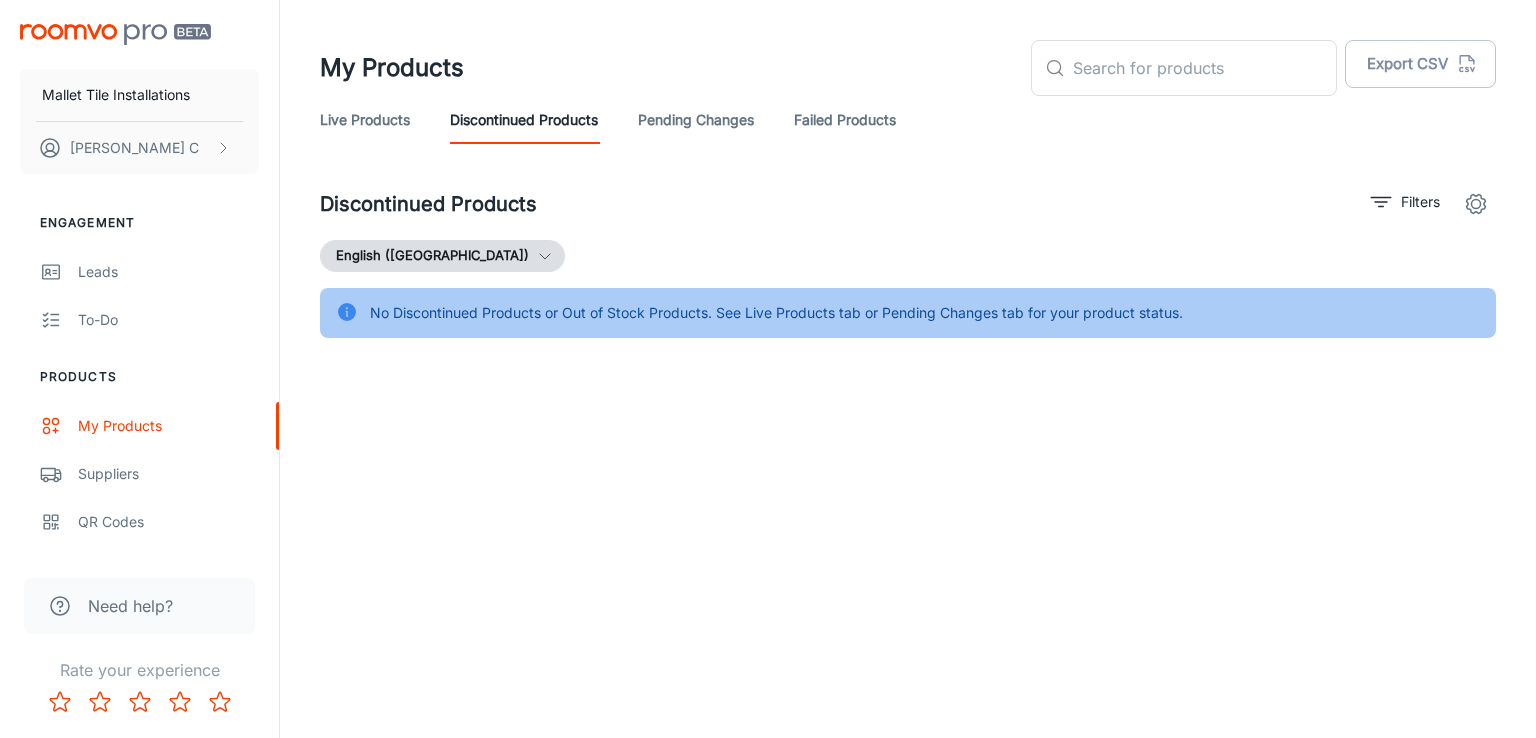 click on "Live Products" at bounding box center (365, 120) 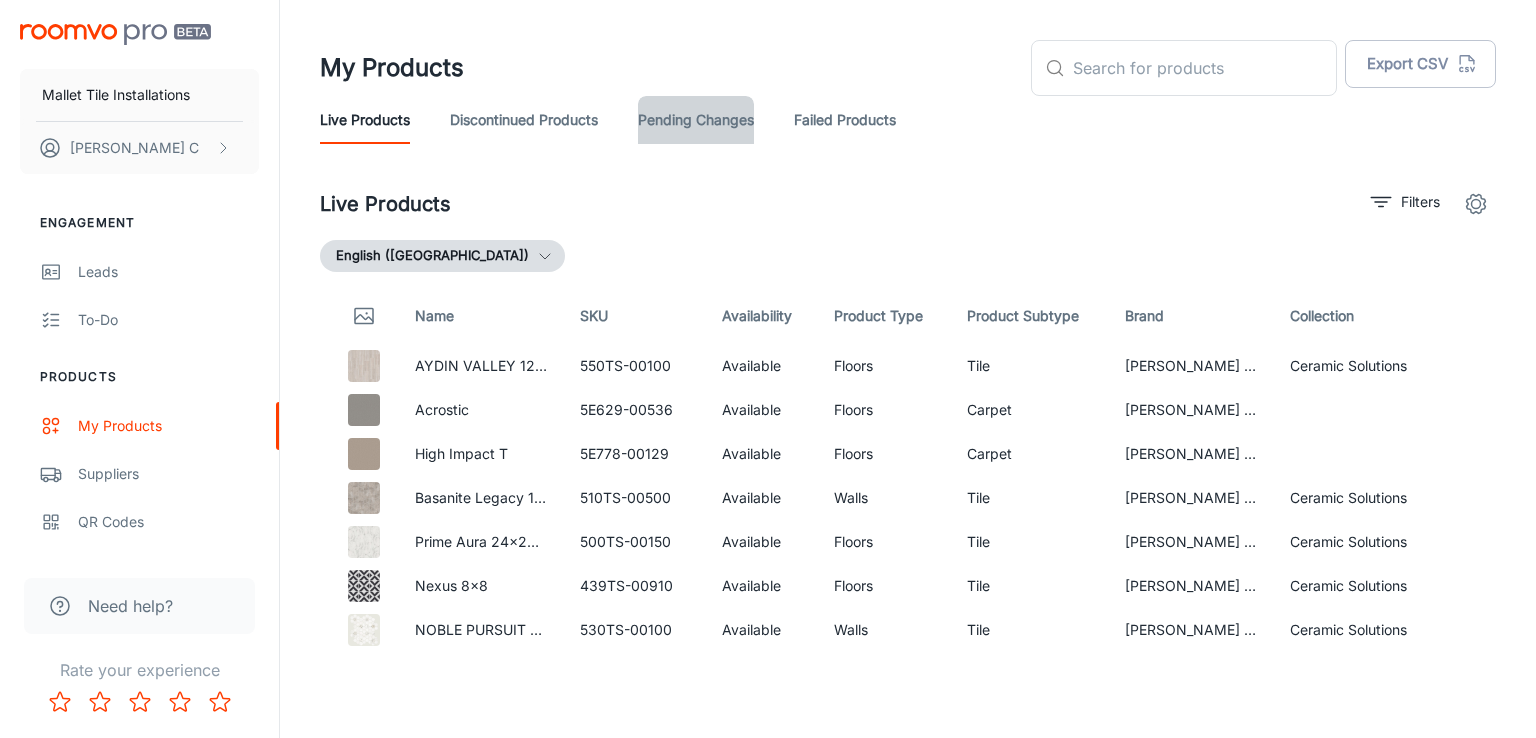 click on "Pending Changes" at bounding box center [696, 120] 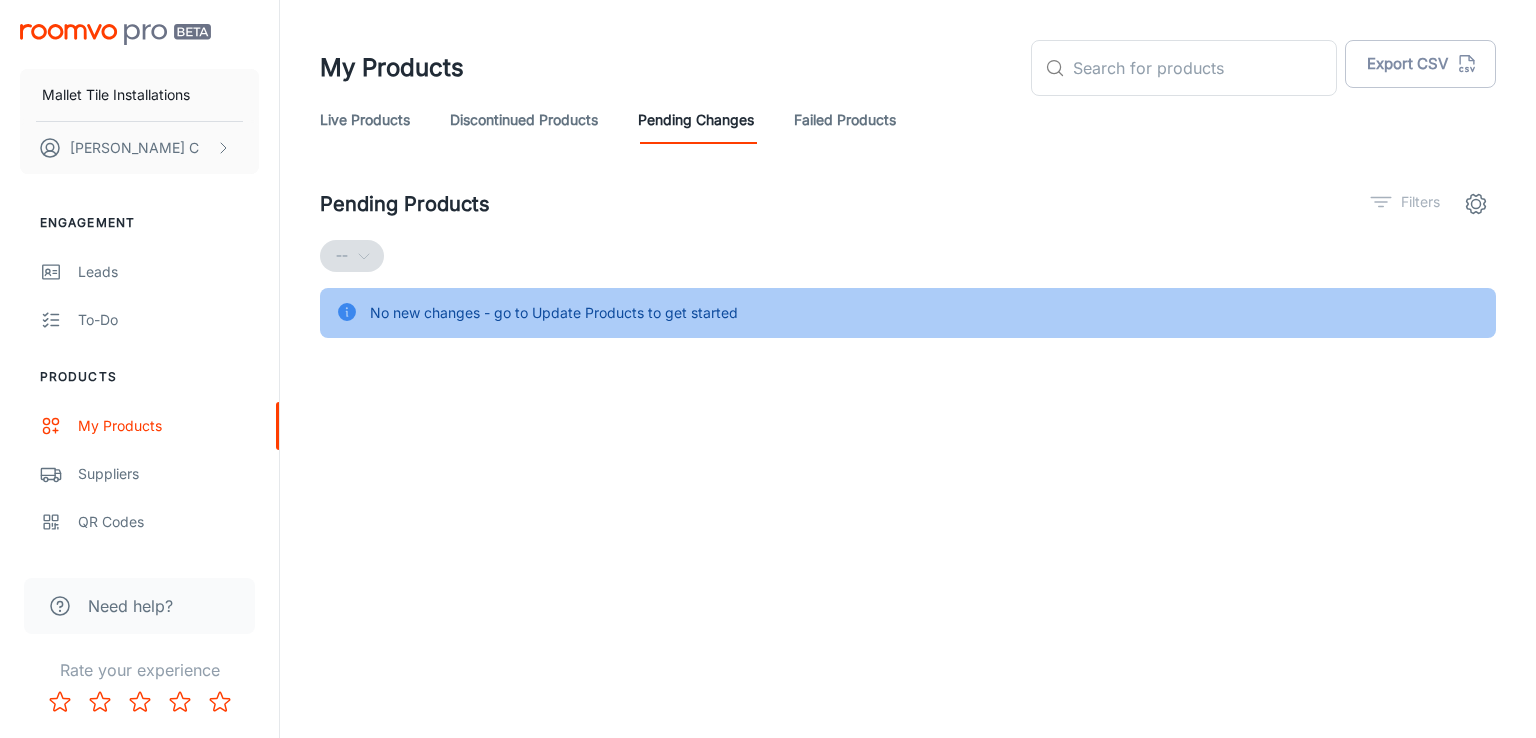 click on "Live Products" at bounding box center (365, 120) 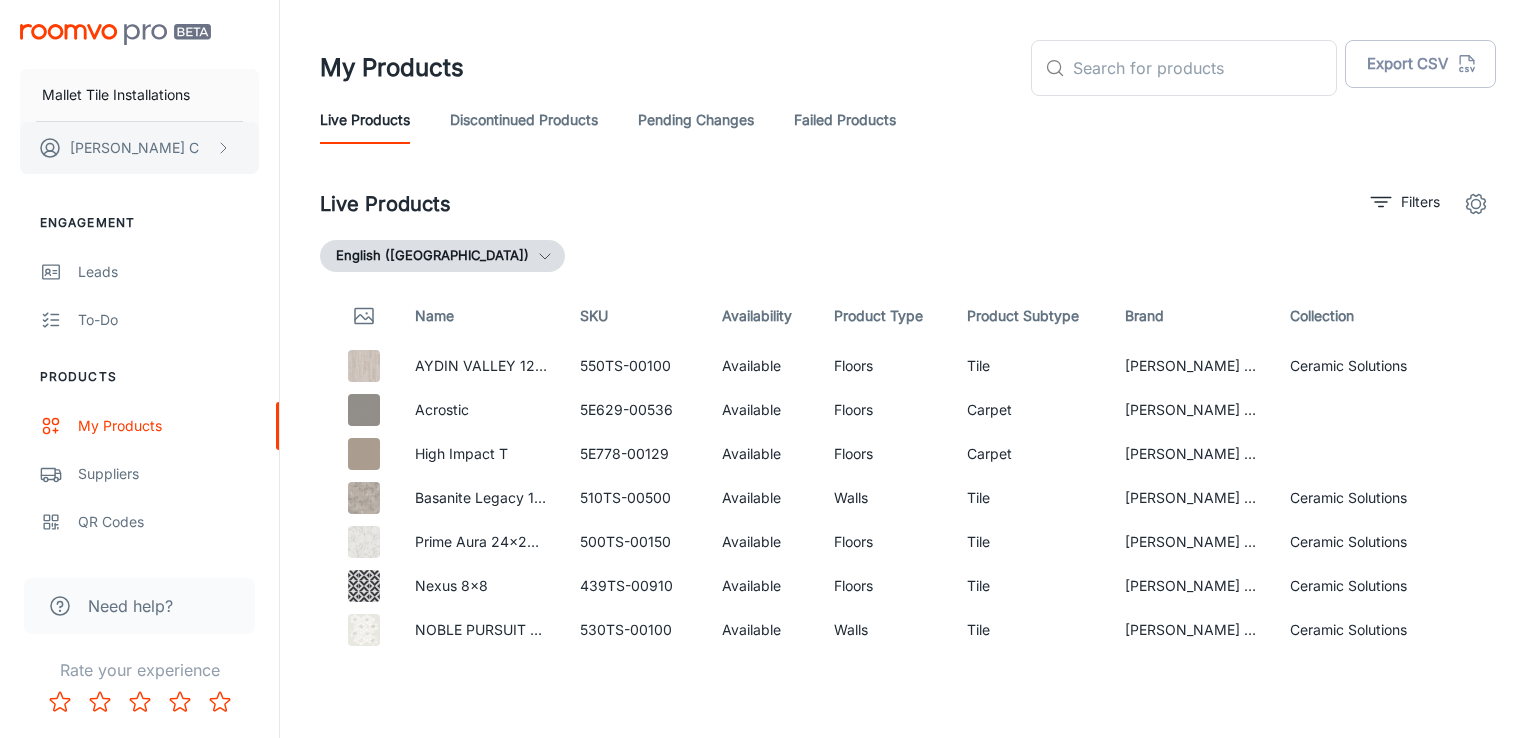 click on "[PERSON_NAME]" at bounding box center [139, 148] 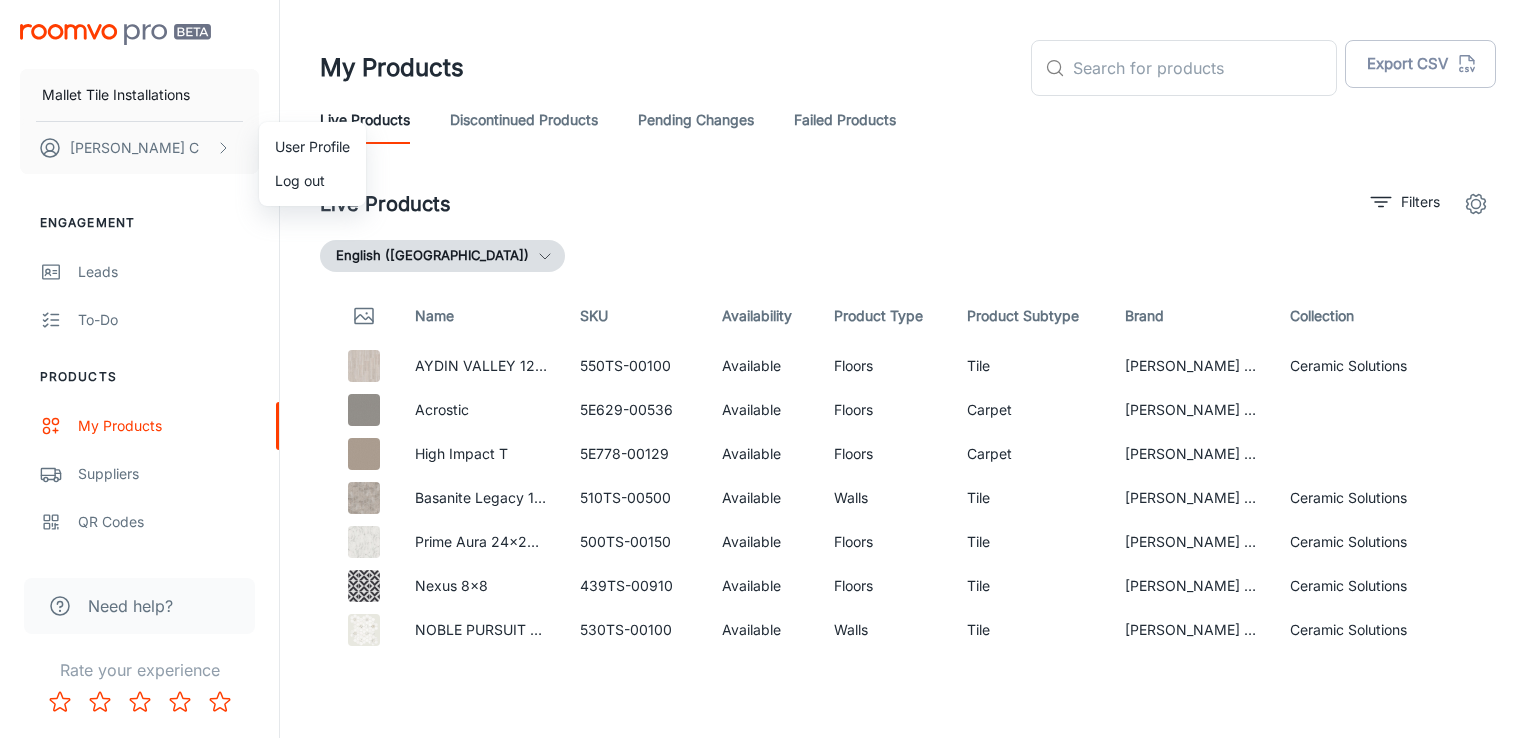 click at bounding box center [768, 369] 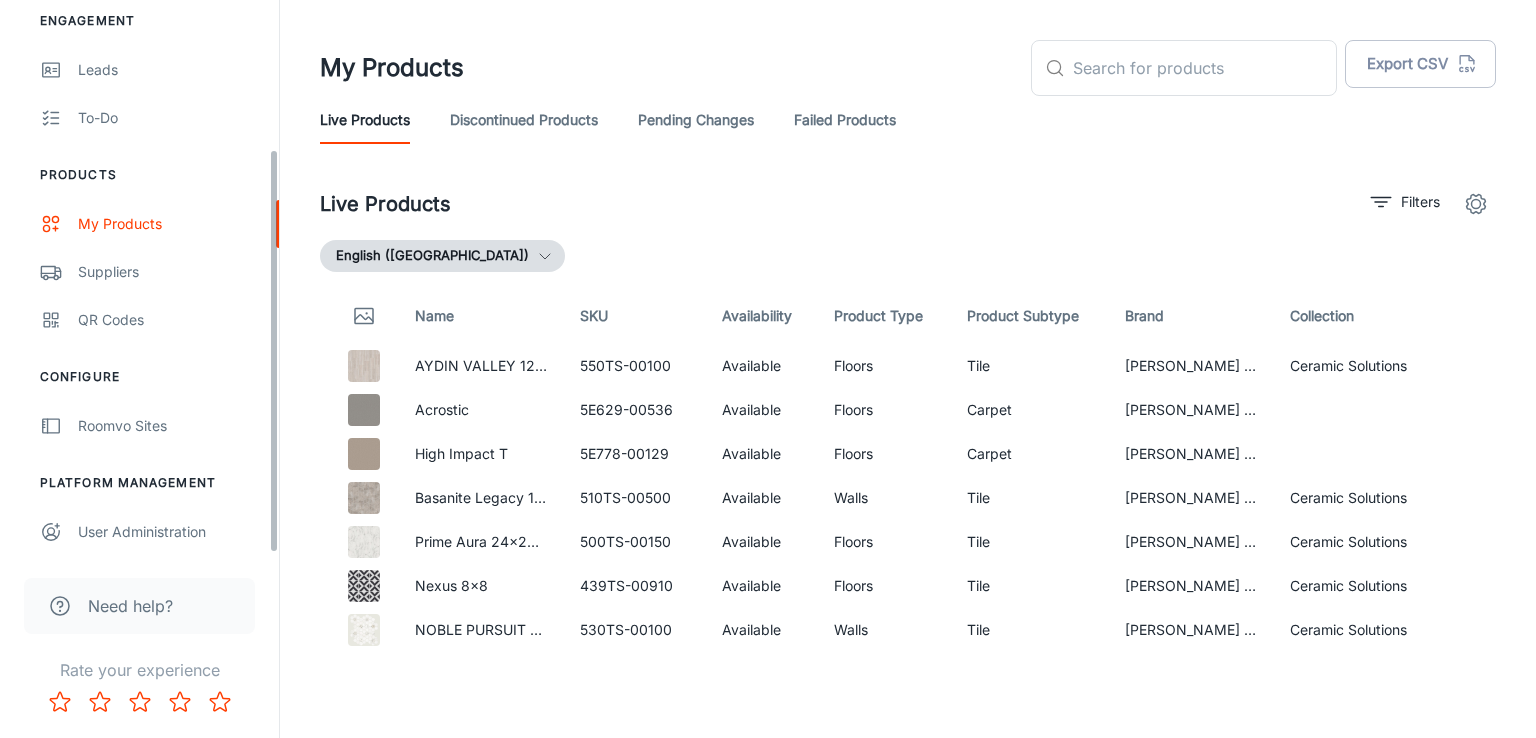 scroll, scrollTop: 204, scrollLeft: 0, axis: vertical 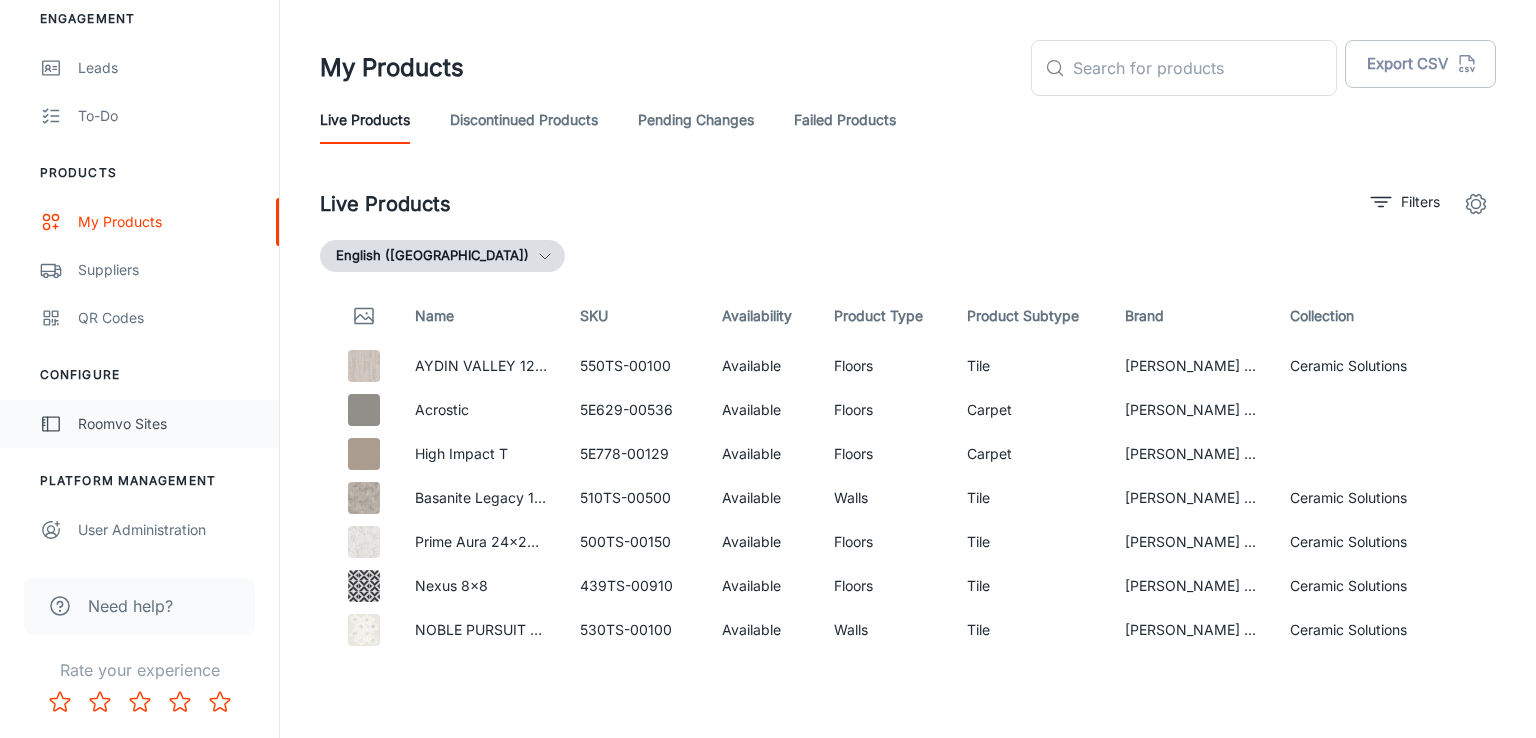 click on "Roomvo Sites" at bounding box center [168, 424] 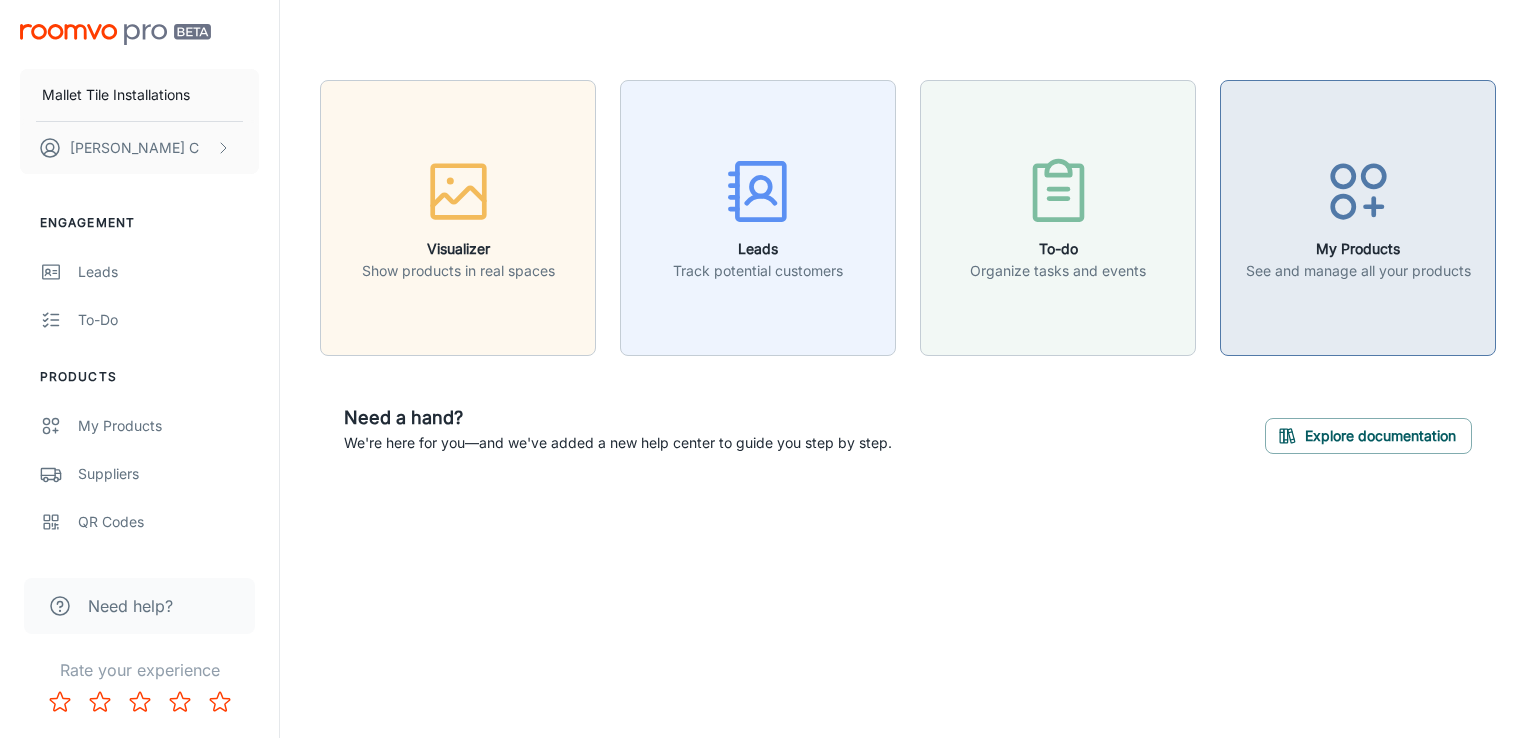click 